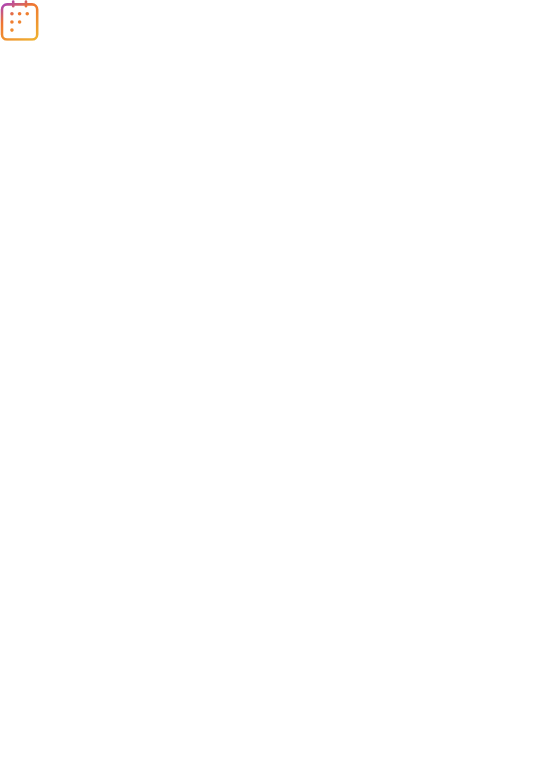 scroll, scrollTop: 0, scrollLeft: 0, axis: both 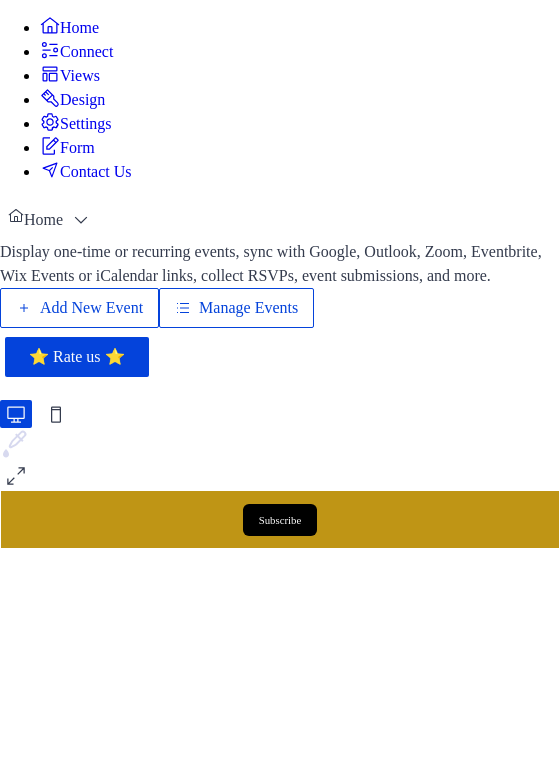 click on "Add New Event" at bounding box center [91, 308] 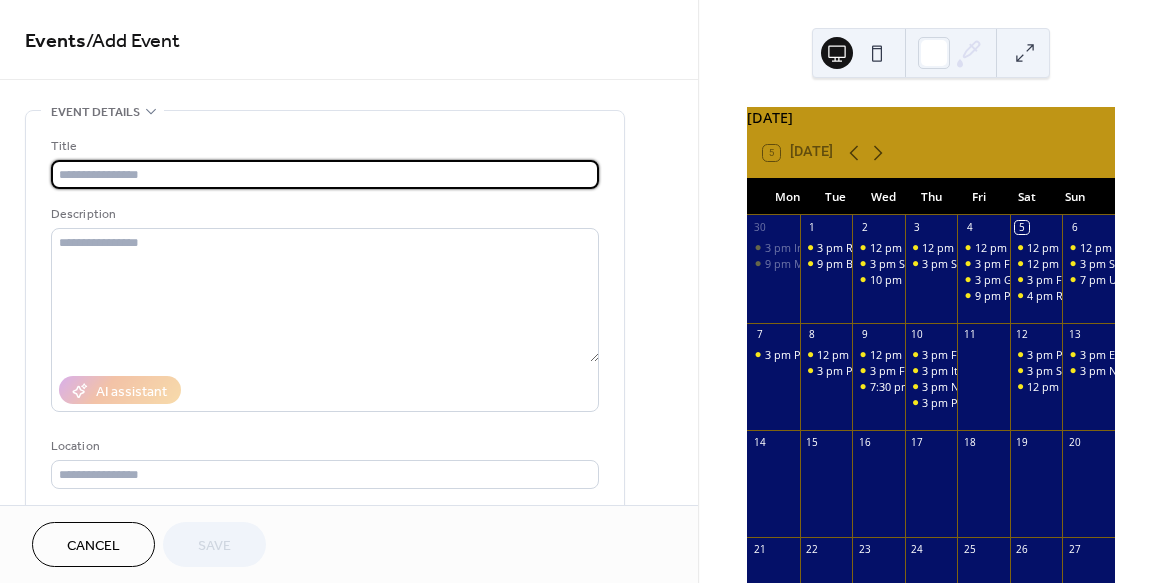 scroll, scrollTop: 0, scrollLeft: 0, axis: both 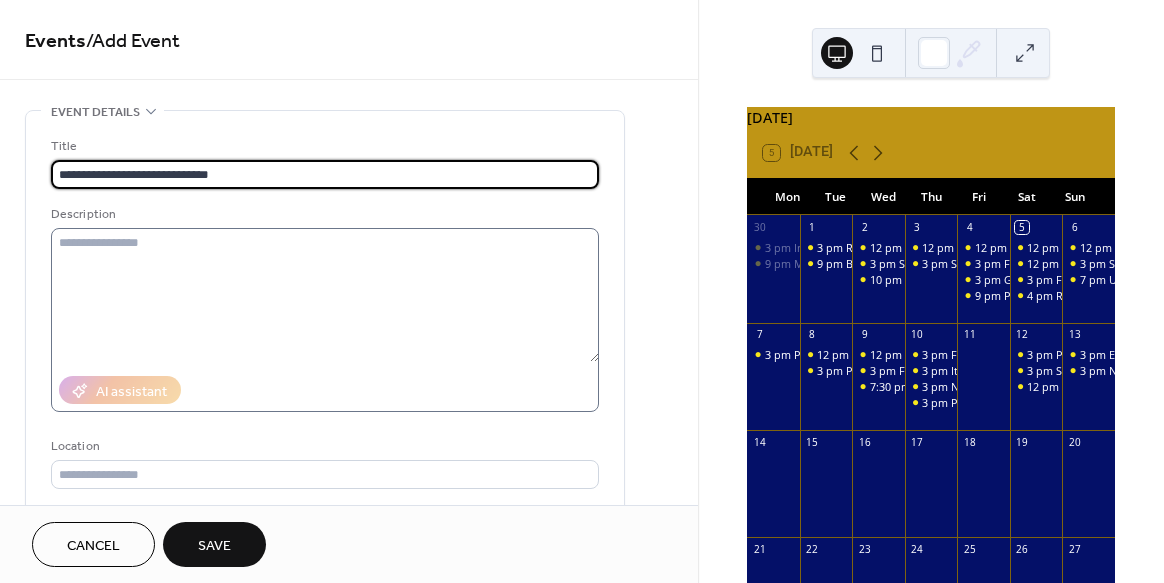 type on "**********" 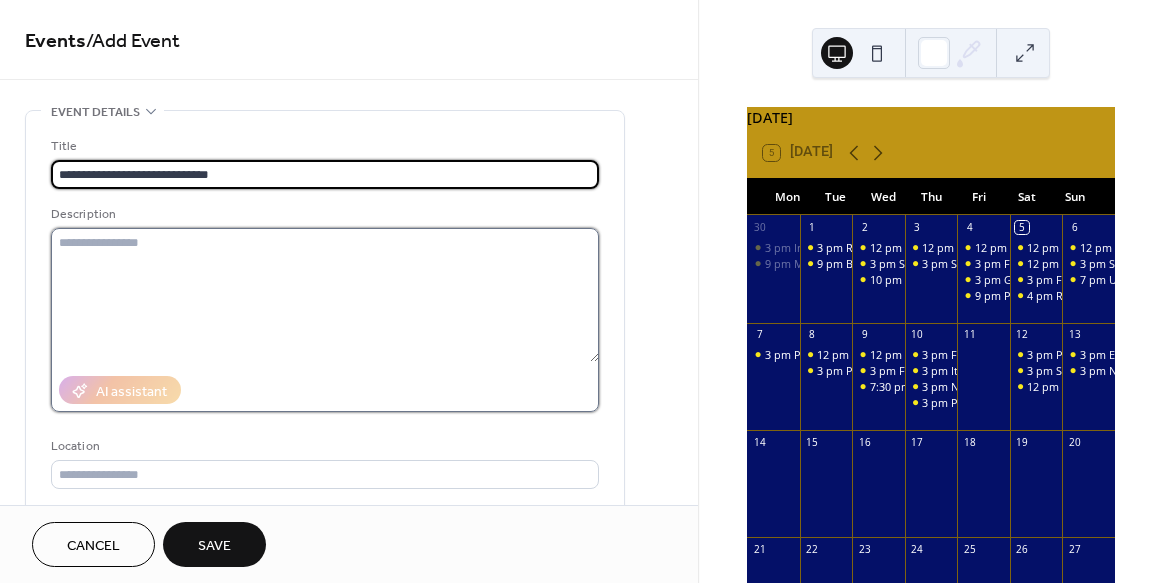 click at bounding box center [325, 295] 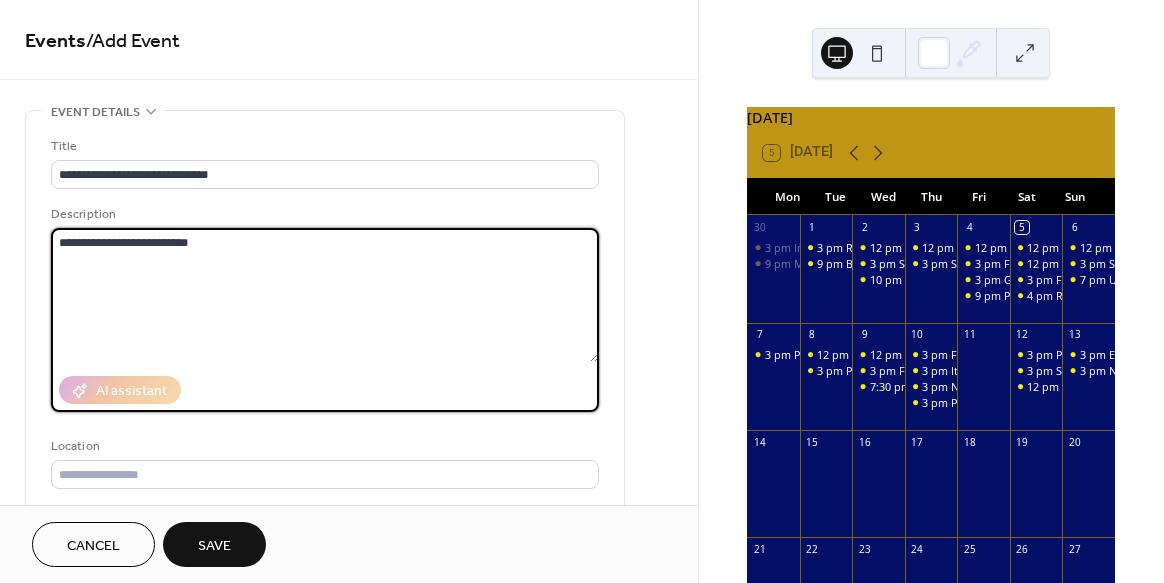 click on "**********" at bounding box center (325, 295) 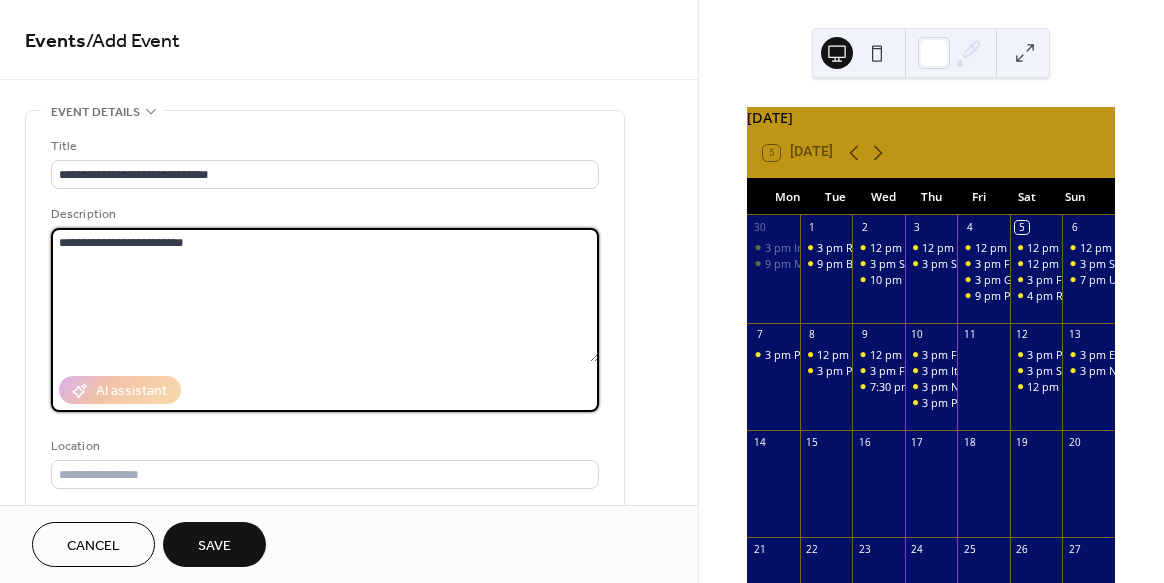 click on "**********" at bounding box center [325, 295] 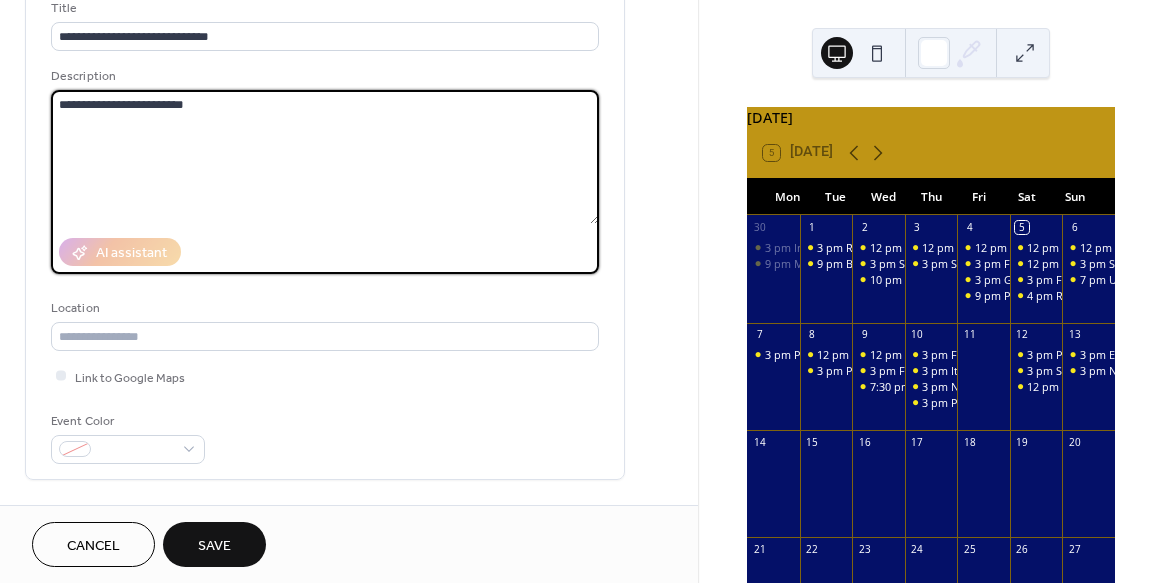 scroll, scrollTop: 140, scrollLeft: 0, axis: vertical 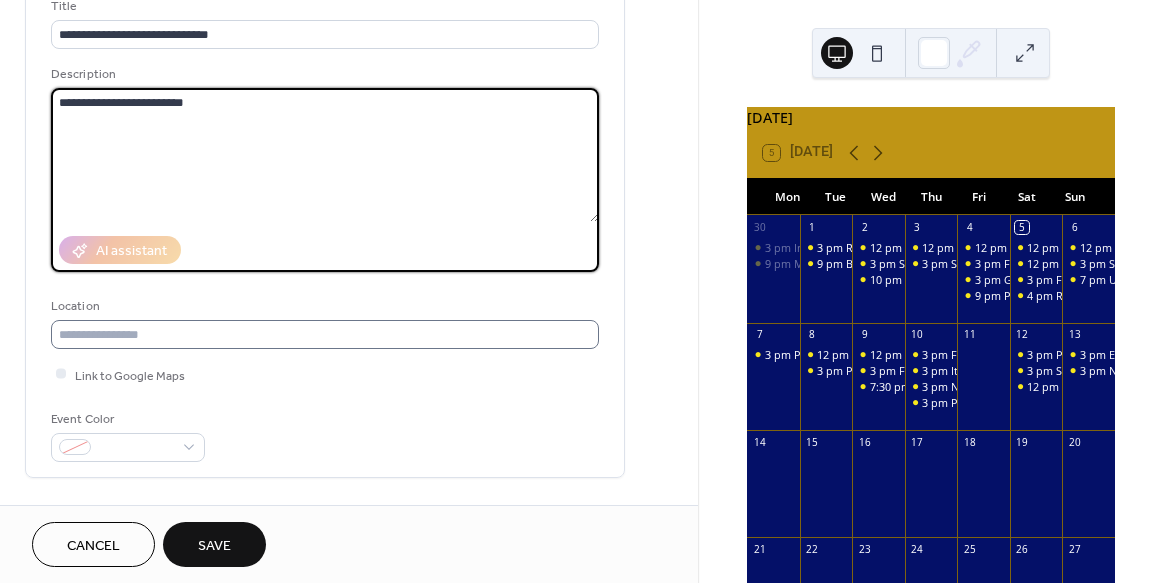 type on "**********" 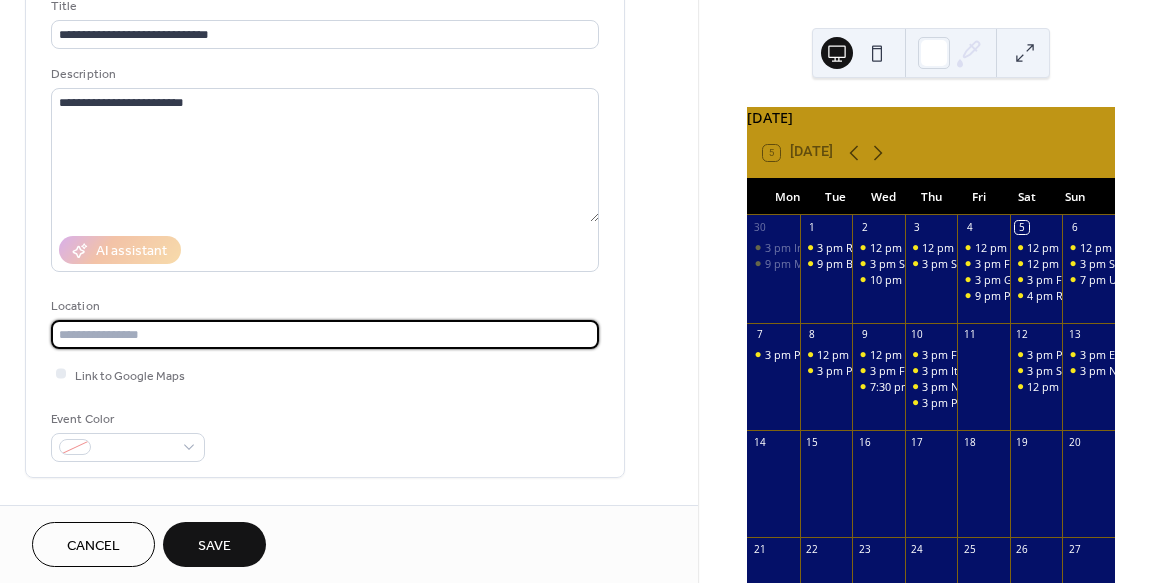 click at bounding box center (325, 334) 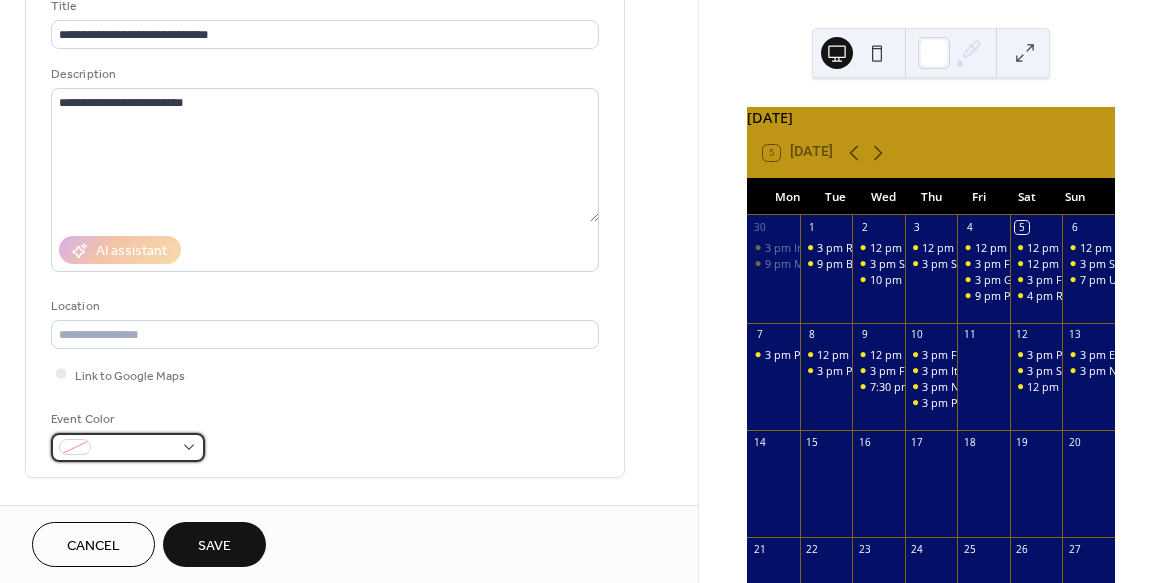 click at bounding box center (128, 447) 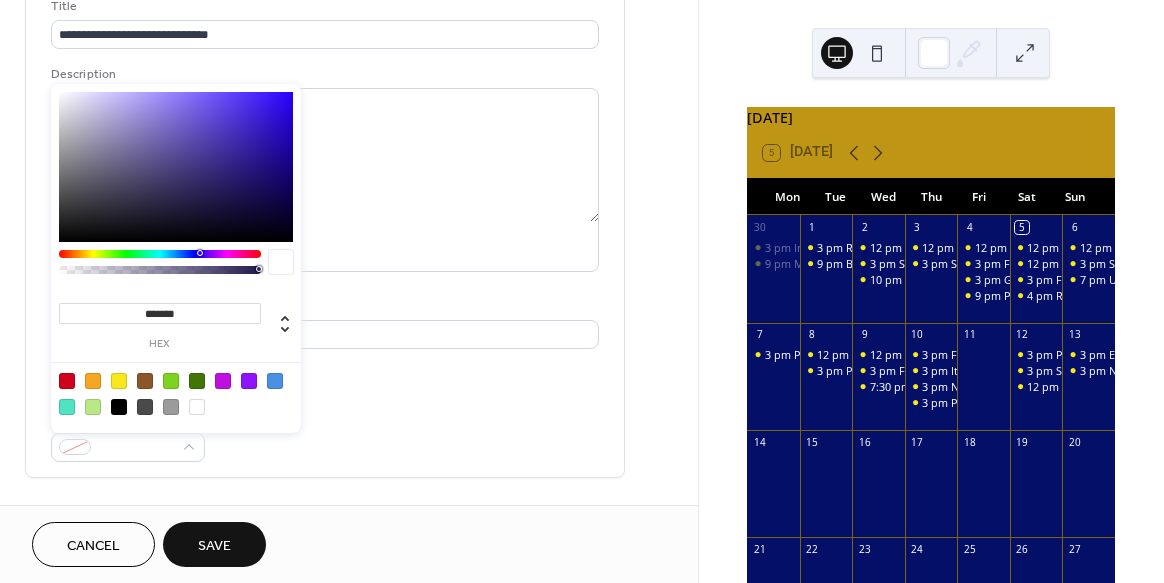 drag, startPoint x: 121, startPoint y: 377, endPoint x: 202, endPoint y: 387, distance: 81.61495 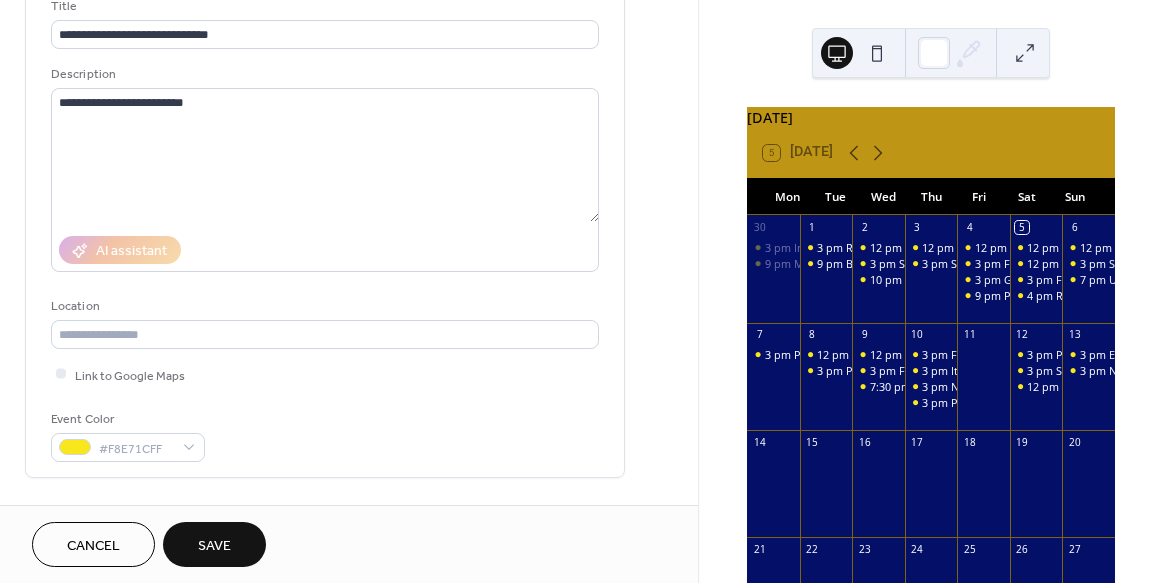 click on "Event Color #F8E71CFF" at bounding box center [325, 435] 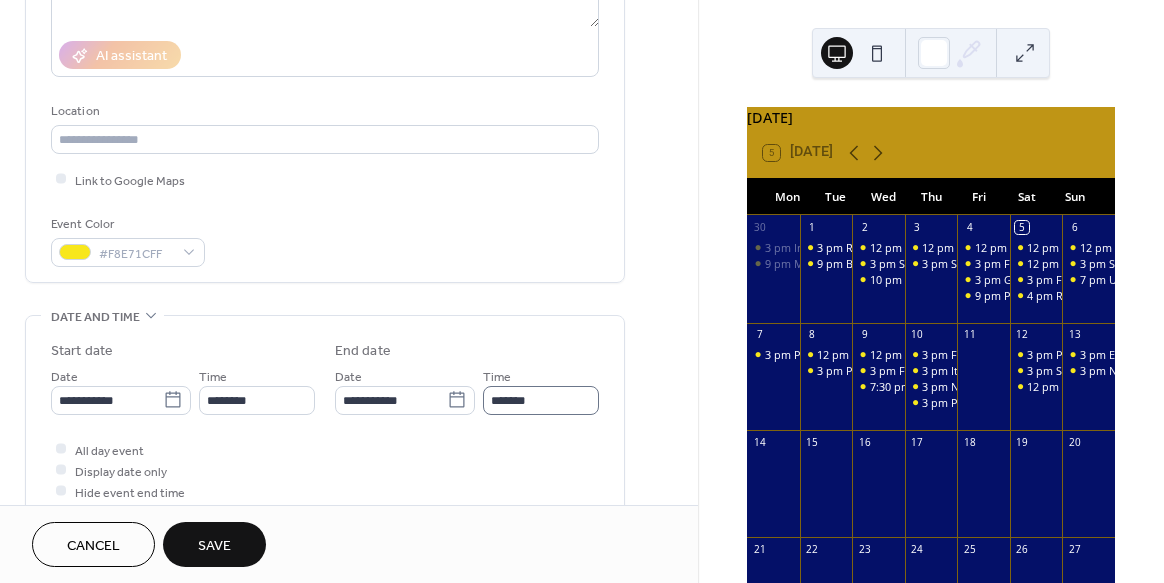 scroll, scrollTop: 346, scrollLeft: 0, axis: vertical 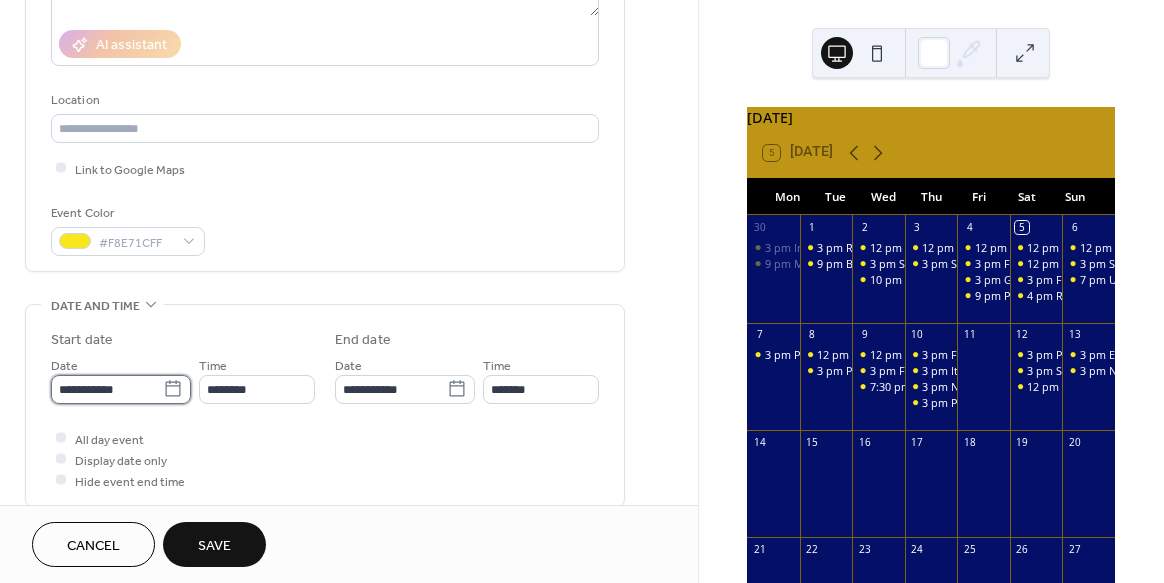 click on "**********" at bounding box center [582, 291] 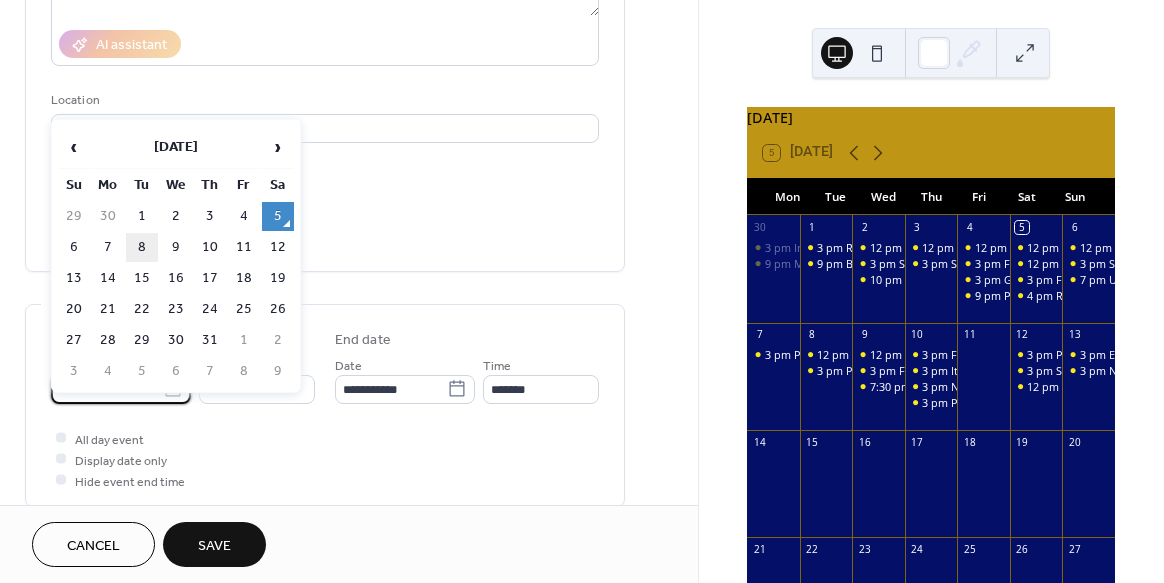 click on "8" at bounding box center (142, 247) 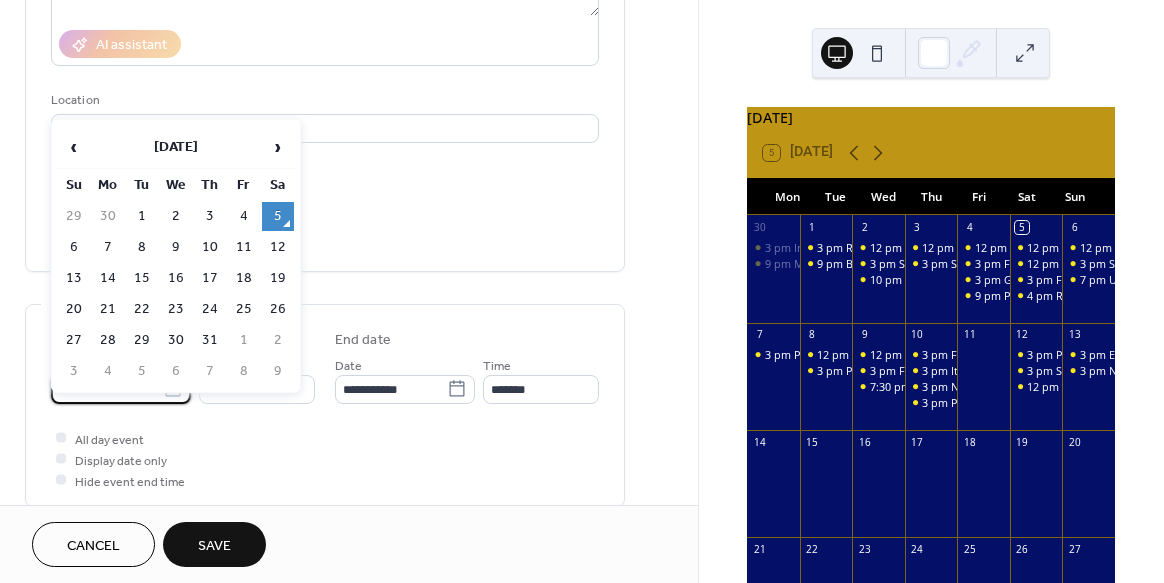 type on "**********" 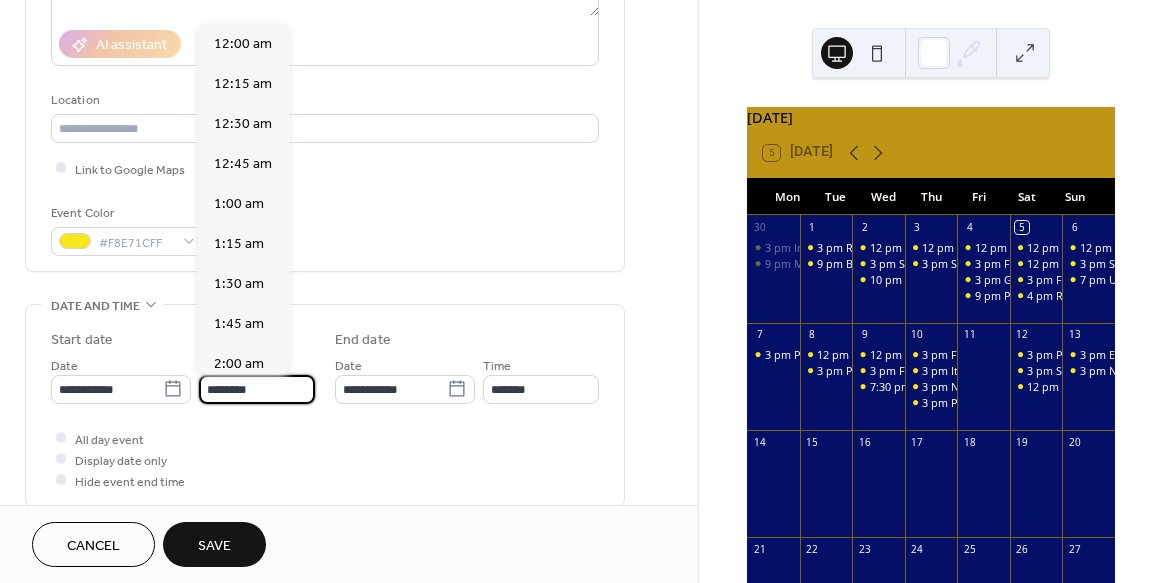 click on "********" at bounding box center (257, 389) 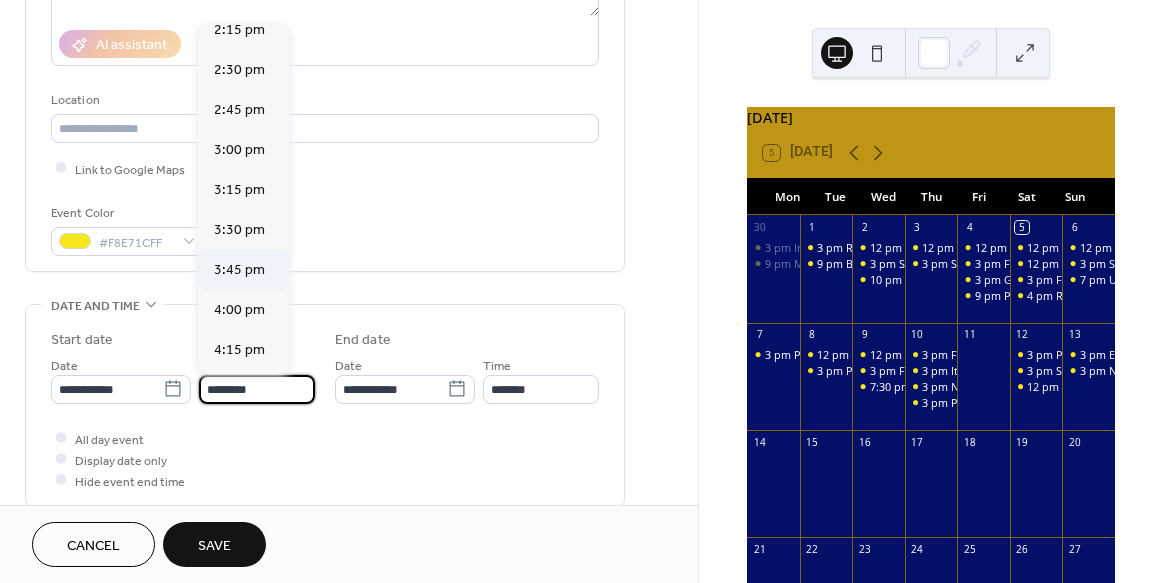 scroll, scrollTop: 2316, scrollLeft: 0, axis: vertical 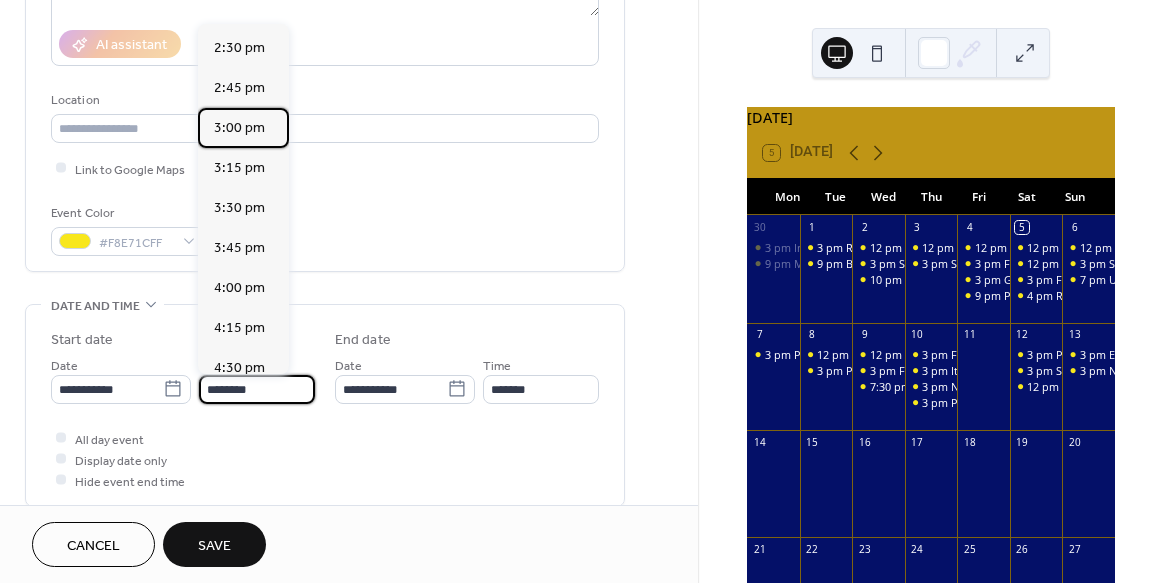 click on "3:00 pm" at bounding box center [239, 128] 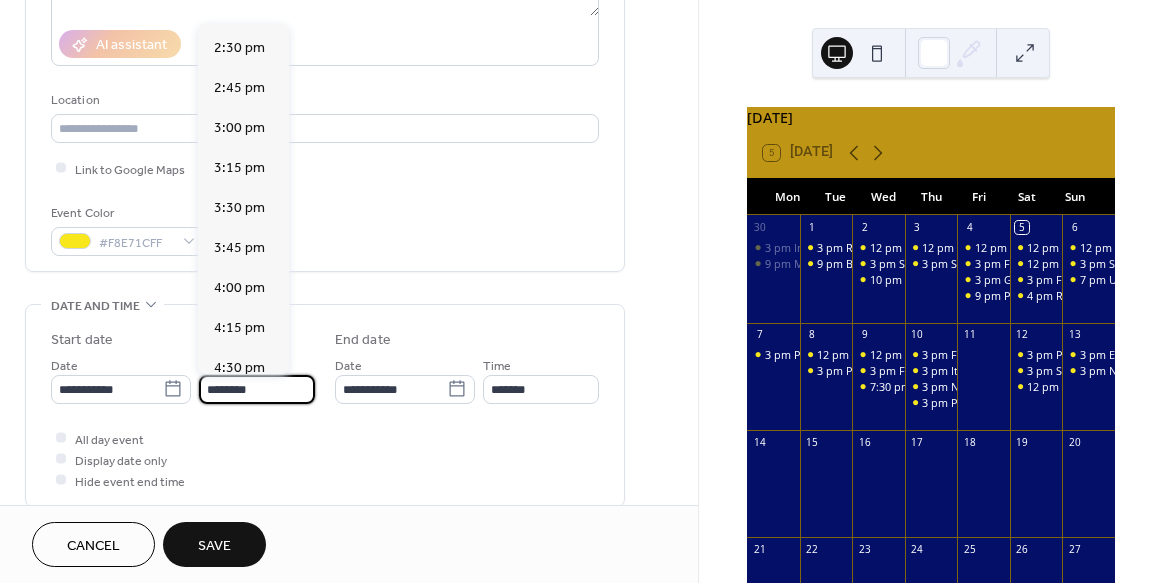 type on "*******" 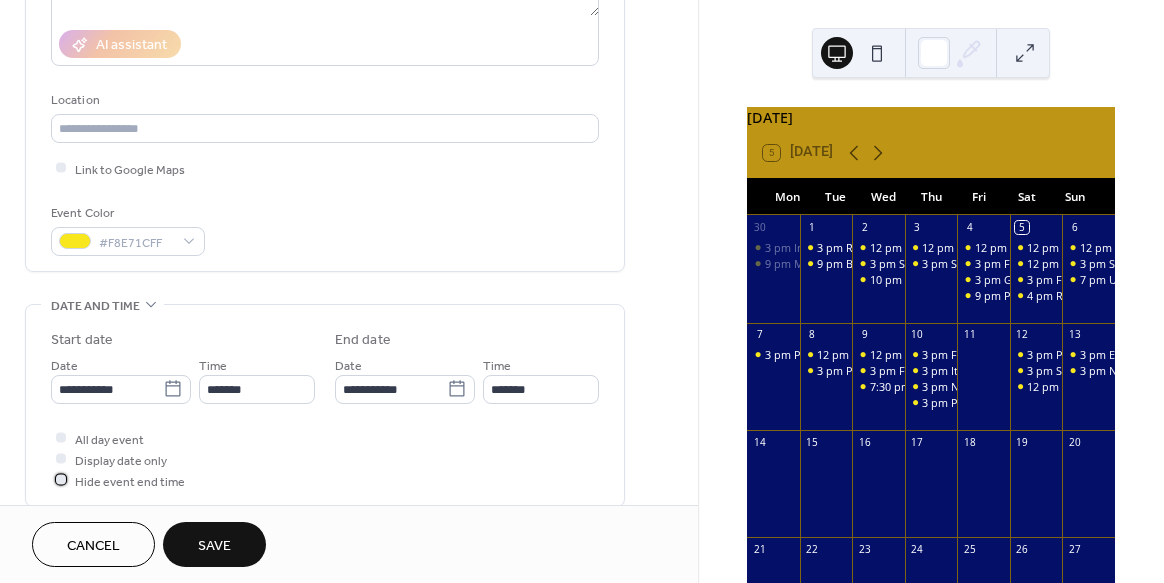 drag, startPoint x: 57, startPoint y: 479, endPoint x: 139, endPoint y: 528, distance: 95.524864 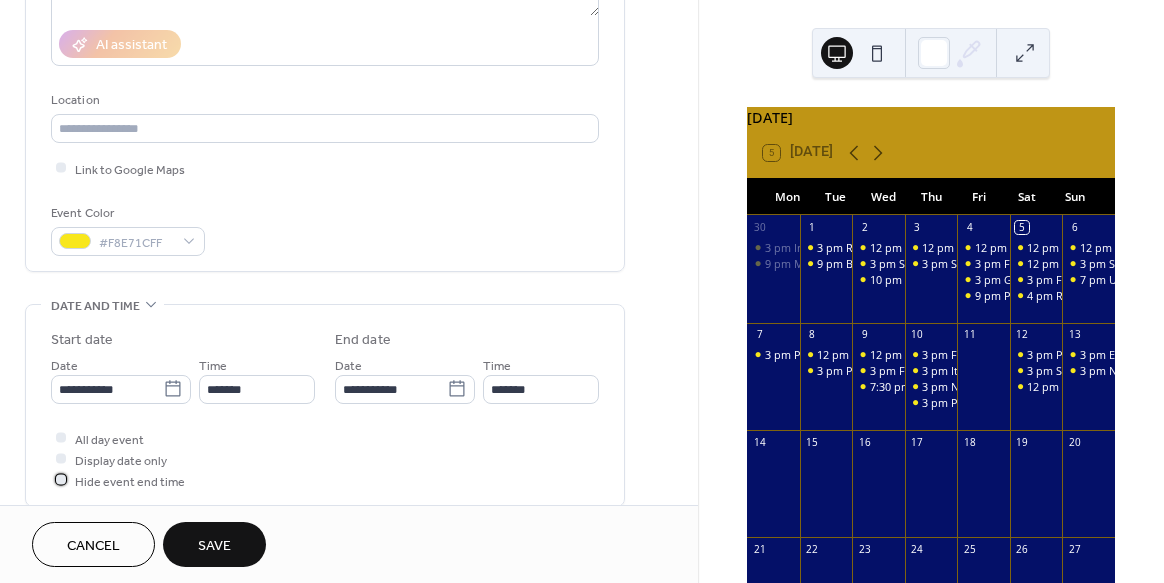 click at bounding box center (61, 480) 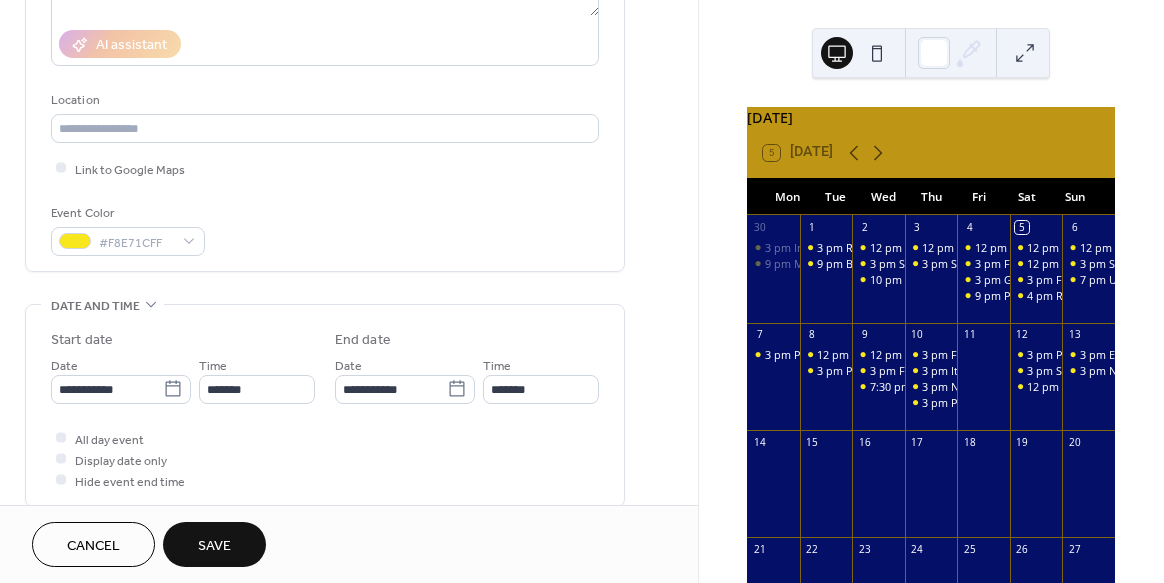 click on "Save" at bounding box center (214, 546) 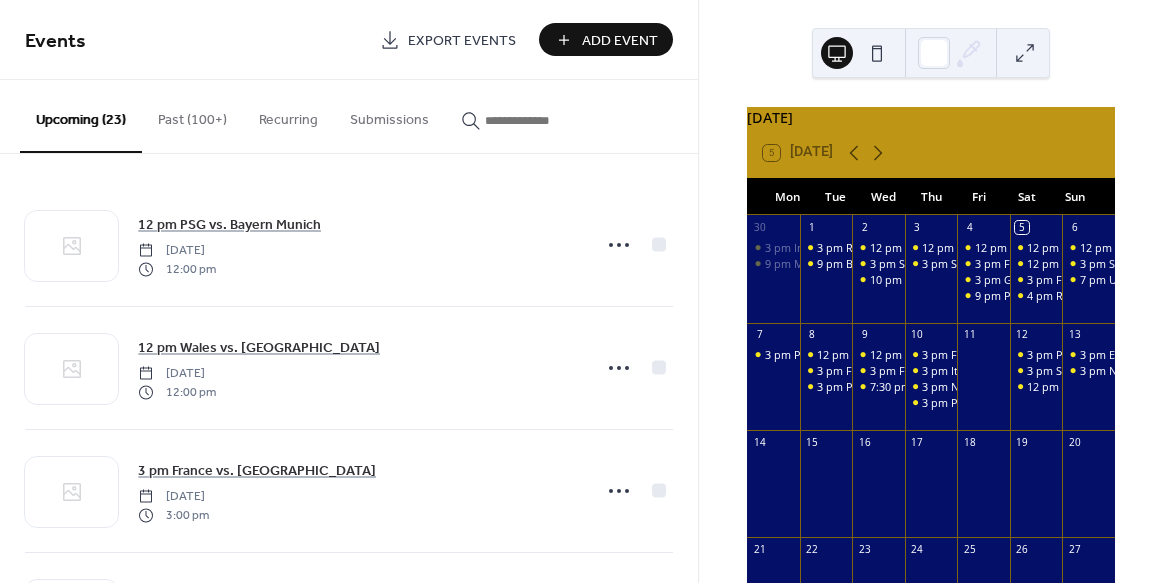click on "Add Event" at bounding box center (620, 41) 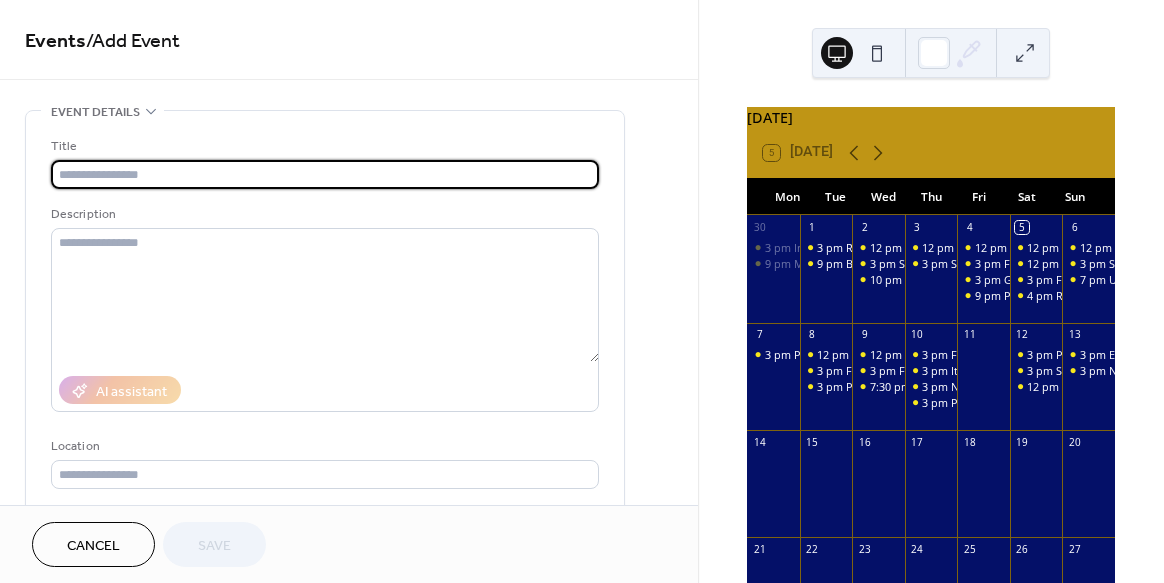 paste on "**********" 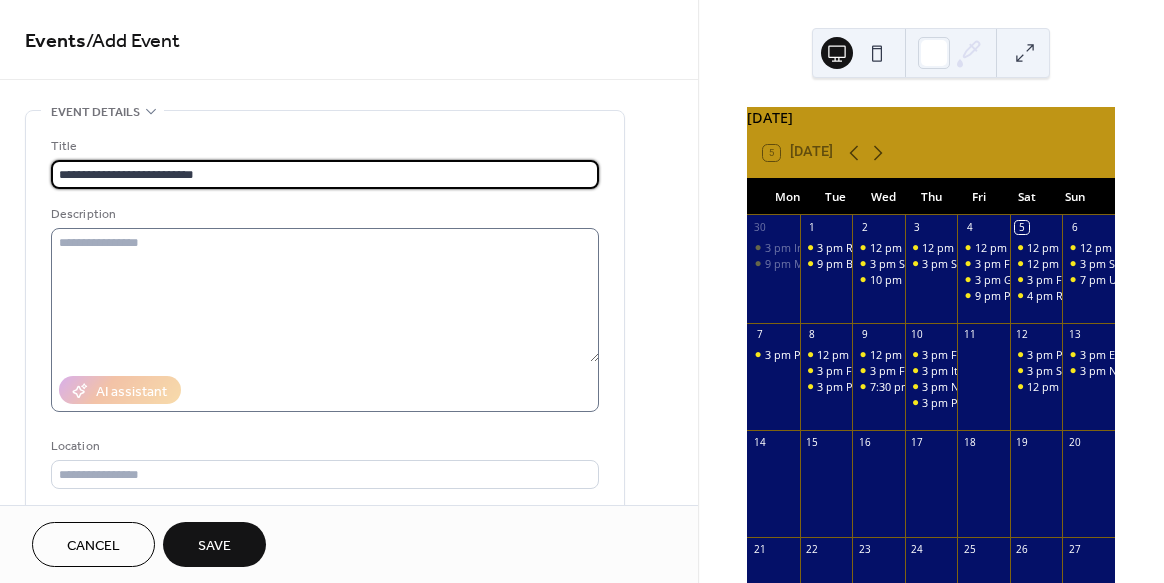 type on "**********" 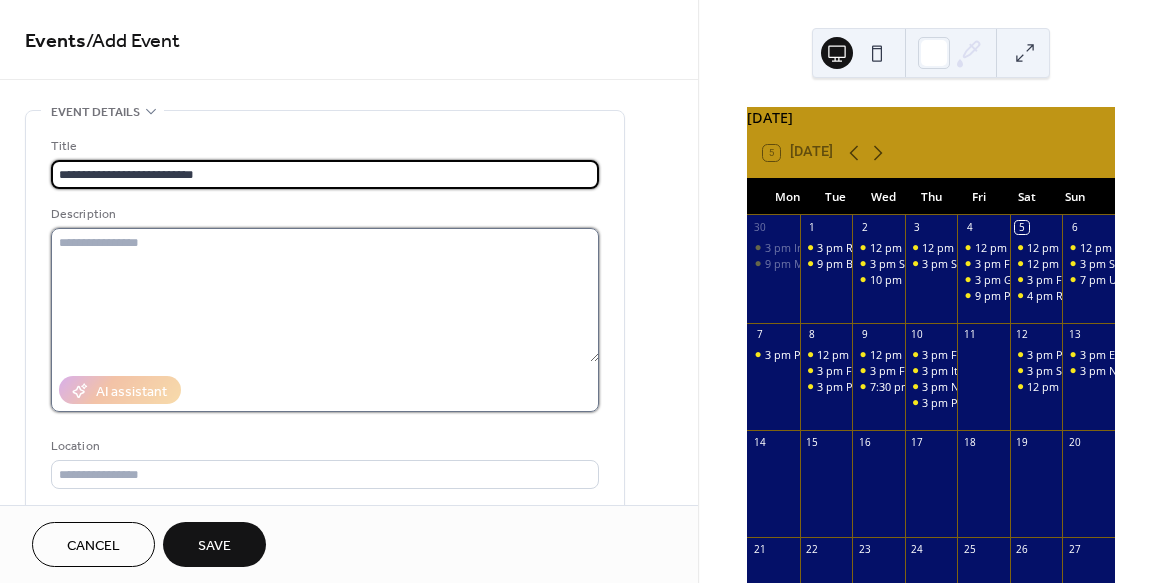 click at bounding box center (325, 295) 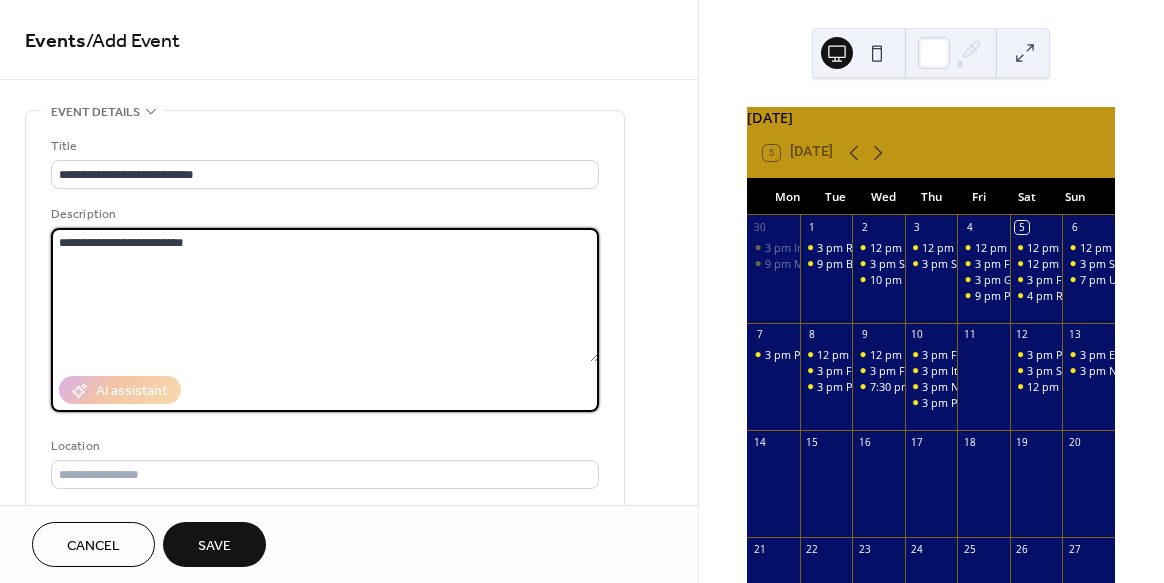type on "**********" 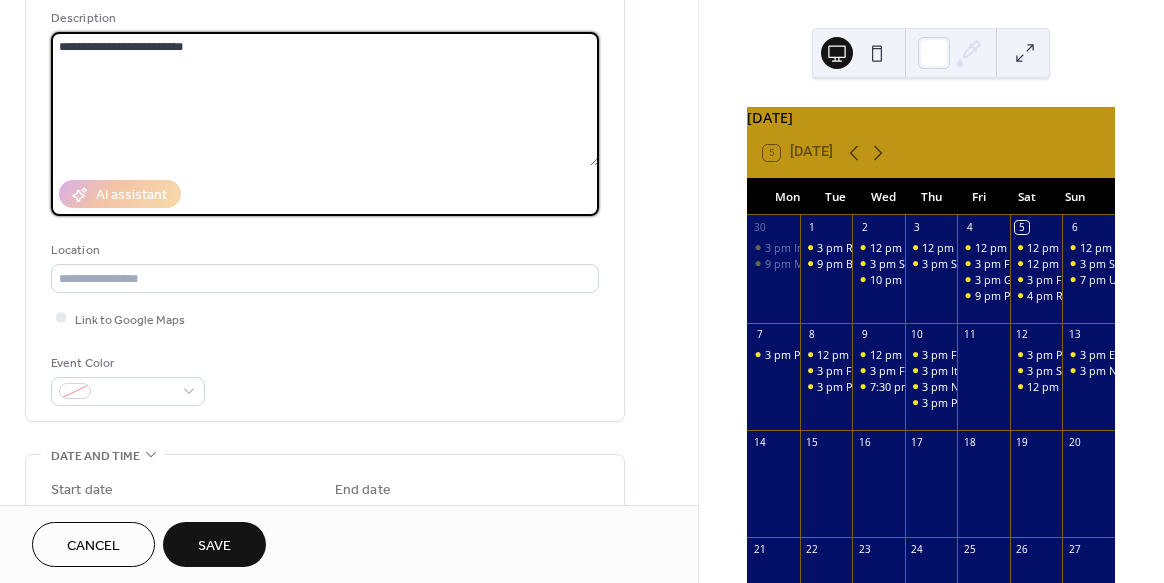scroll, scrollTop: 200, scrollLeft: 0, axis: vertical 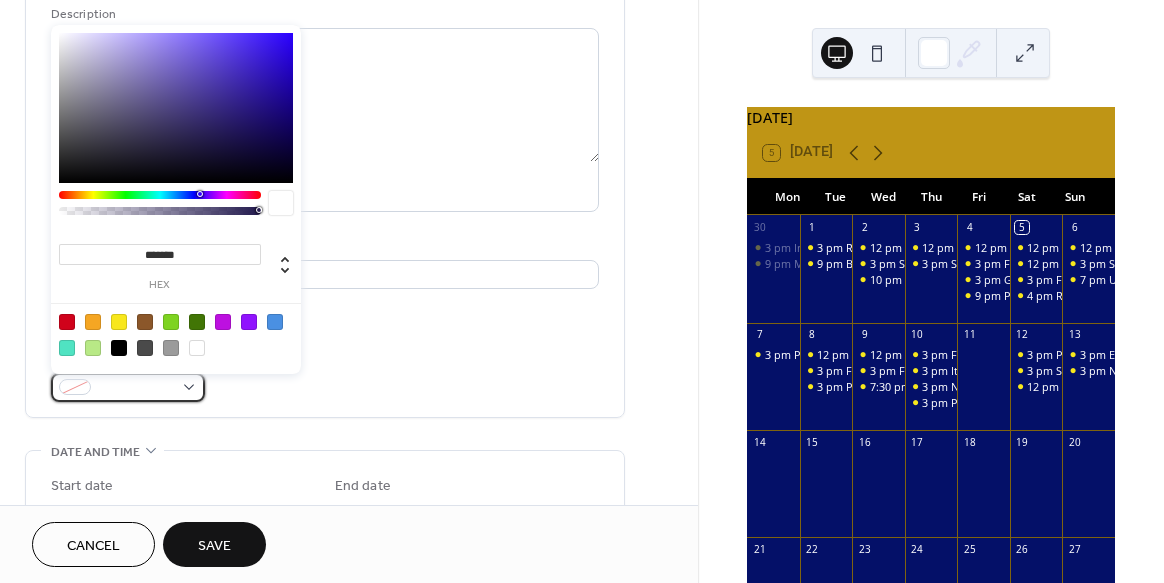 click at bounding box center (128, 387) 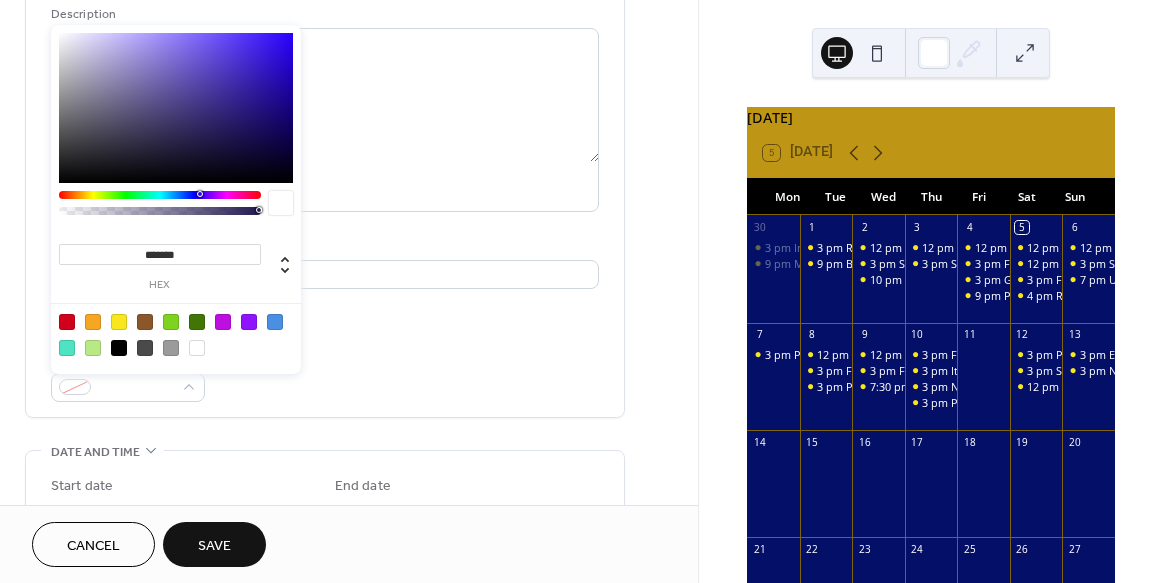 click at bounding box center (119, 322) 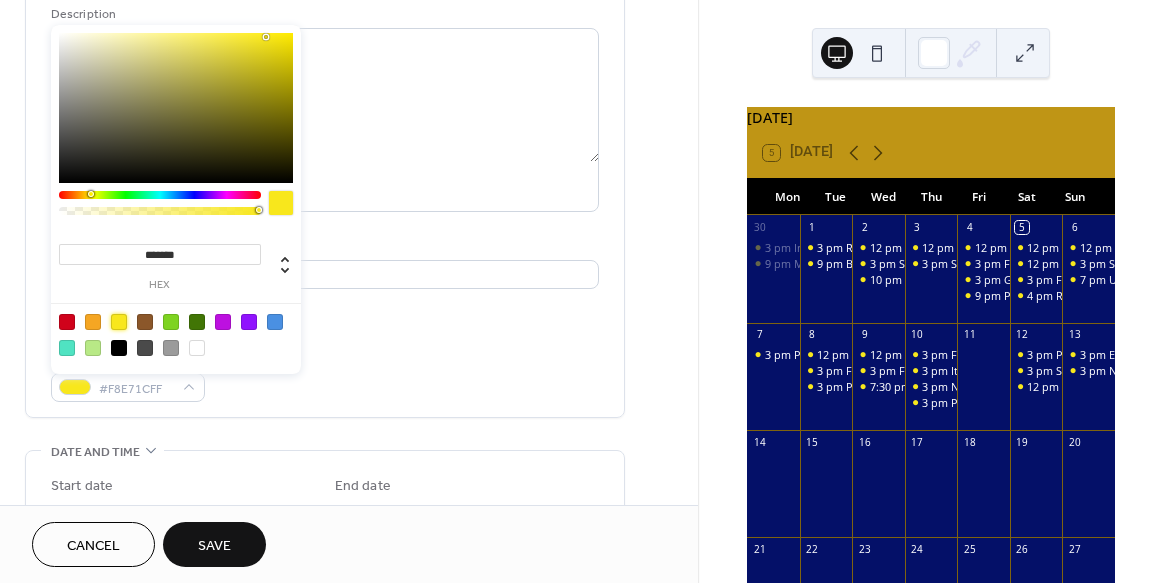 click on "Event Color #F8E71CFF" at bounding box center (325, 375) 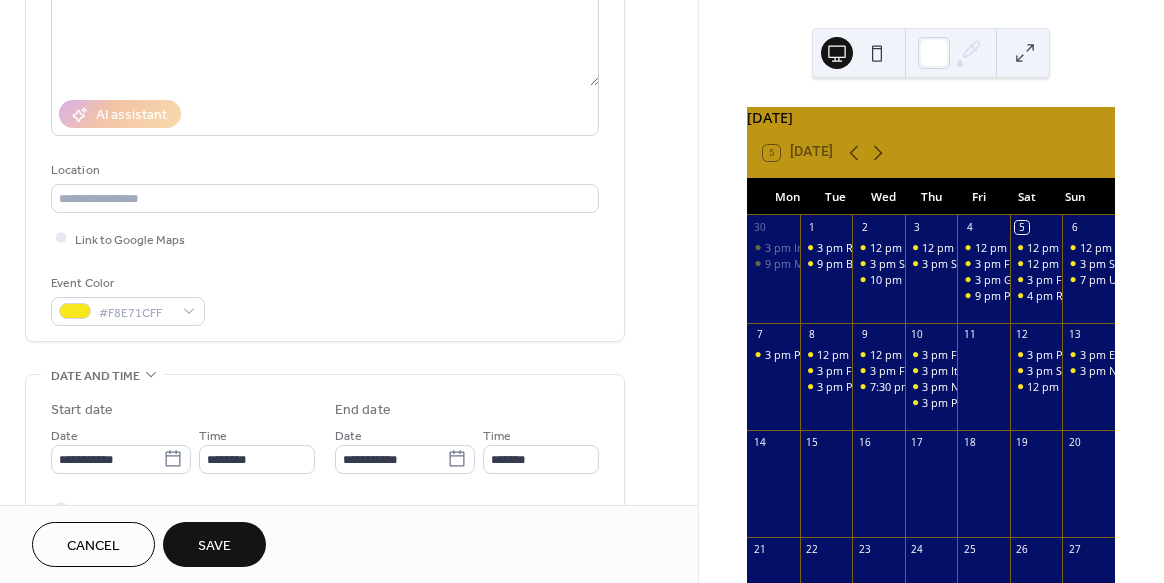 scroll, scrollTop: 390, scrollLeft: 0, axis: vertical 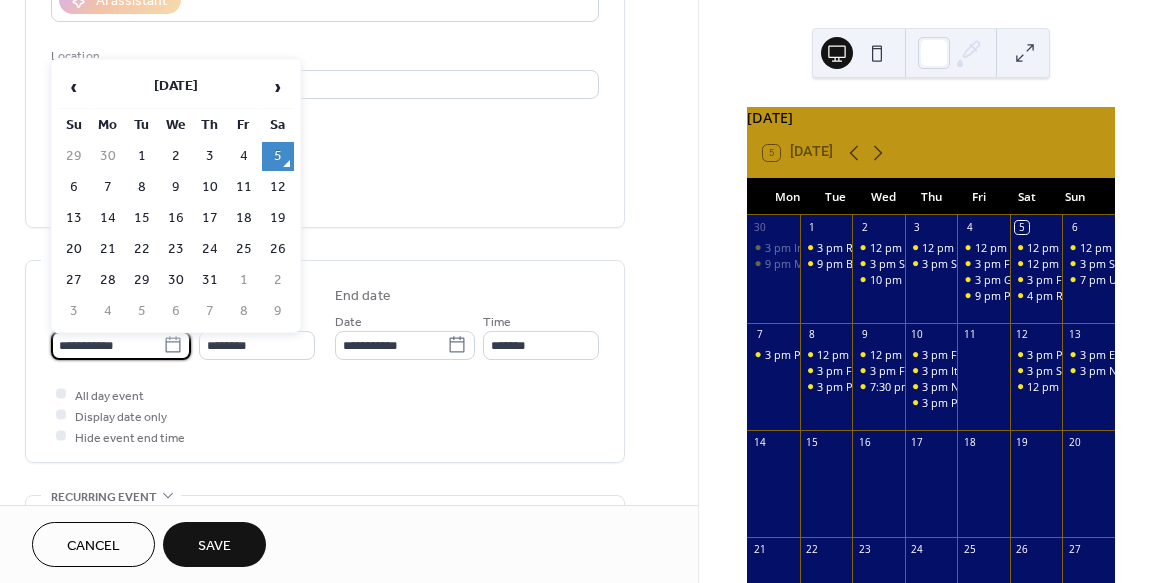 click on "**********" at bounding box center (107, 345) 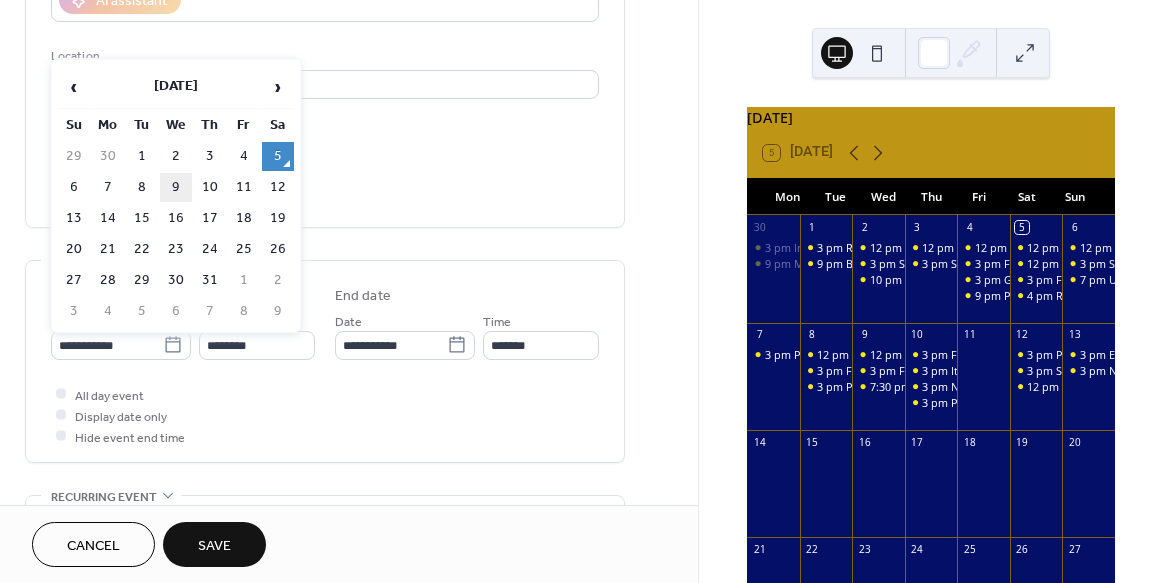 click on "9" at bounding box center [176, 187] 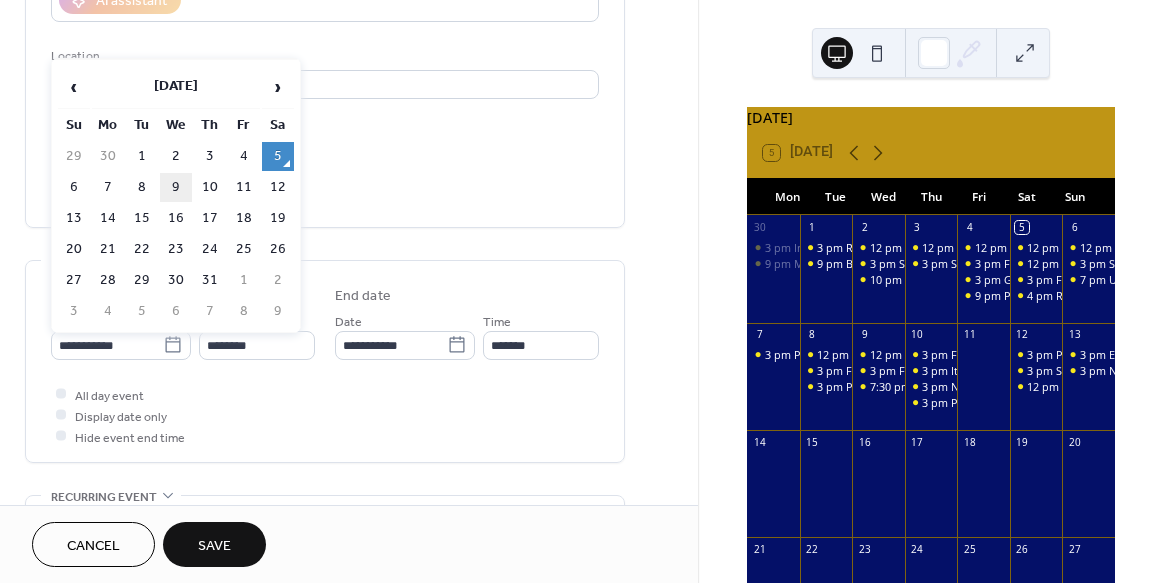 type on "**********" 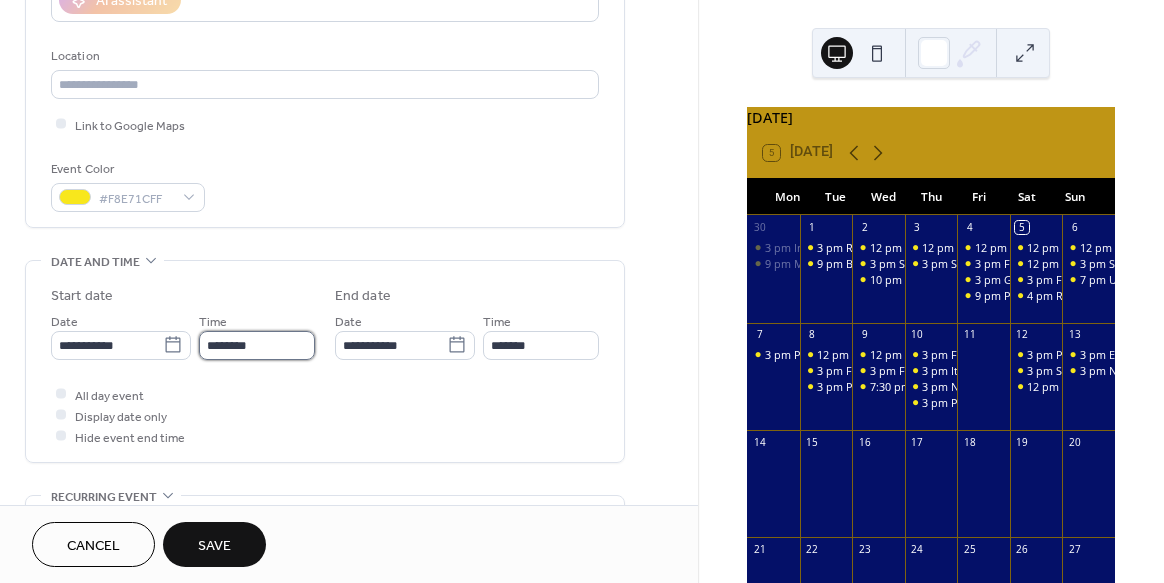 click on "********" at bounding box center (257, 345) 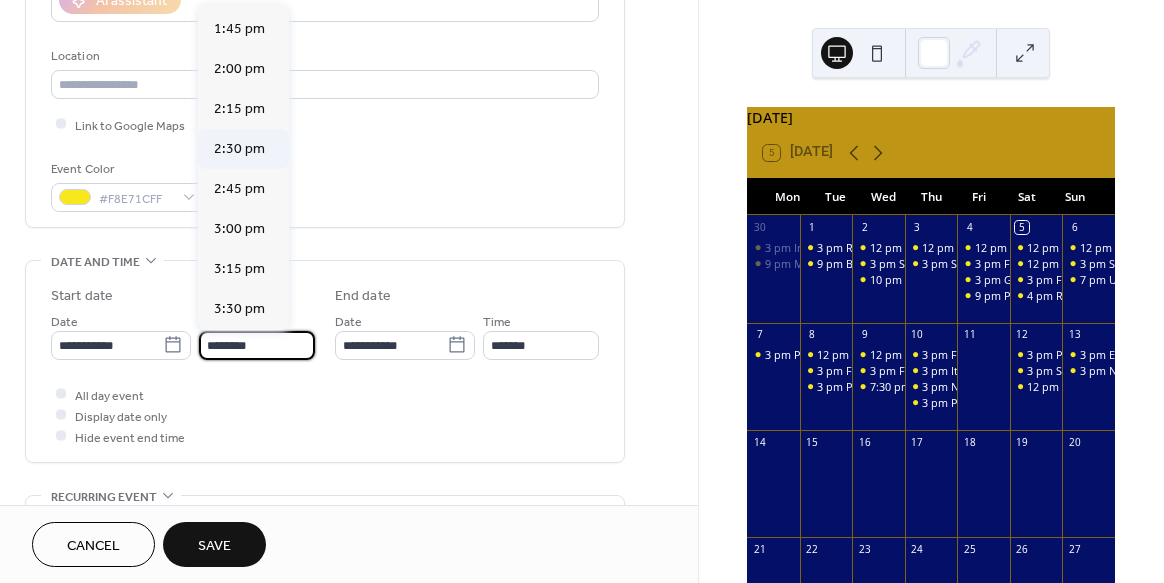 scroll, scrollTop: 2238, scrollLeft: 0, axis: vertical 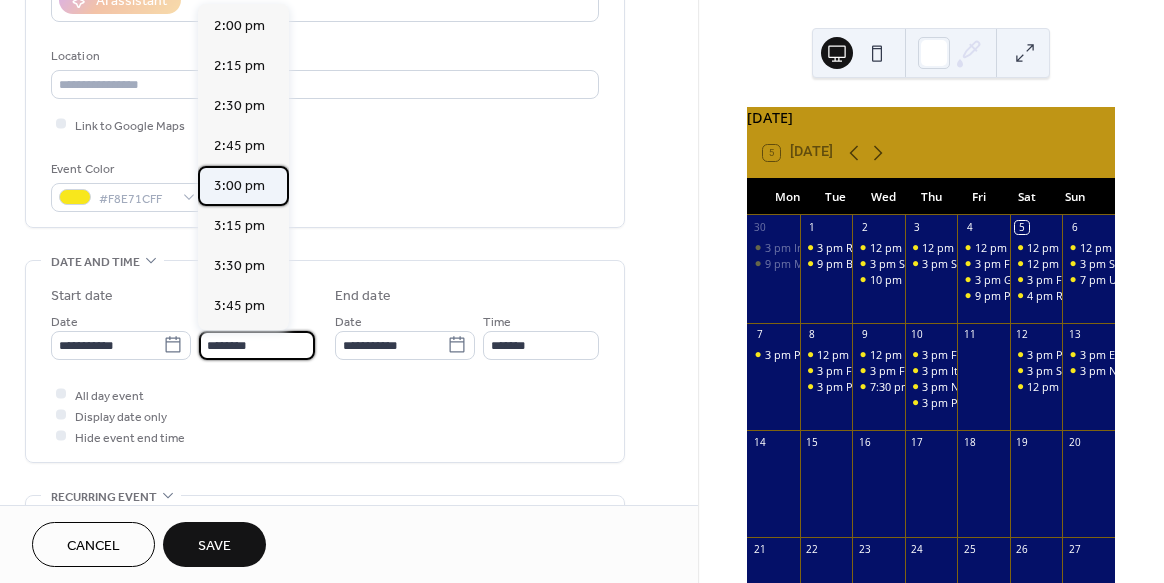 click on "3:00 pm" at bounding box center (239, 186) 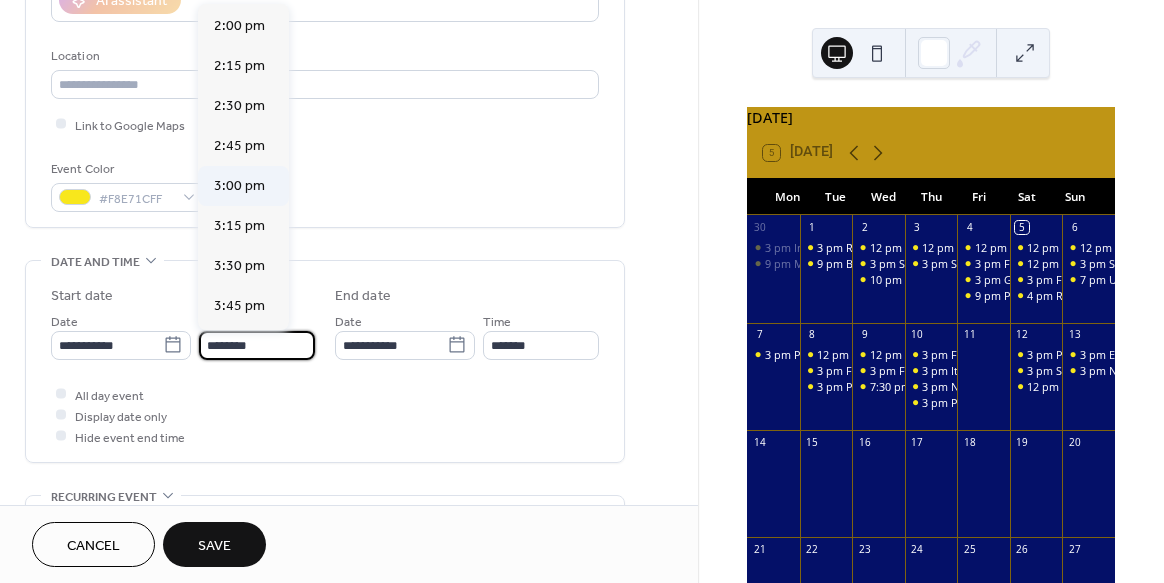 type on "*******" 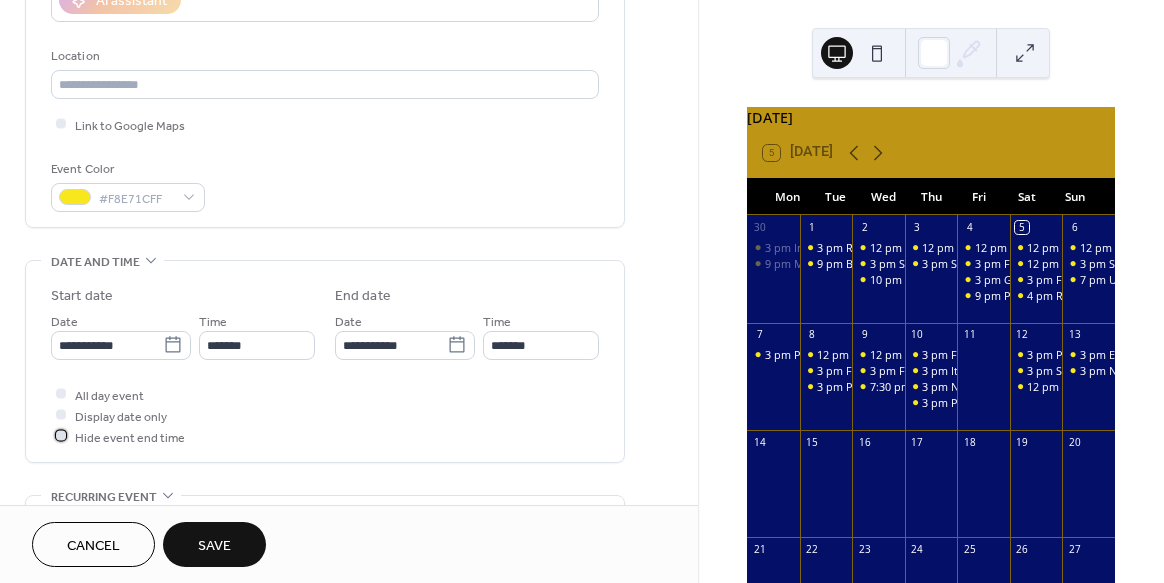 click at bounding box center (61, 436) 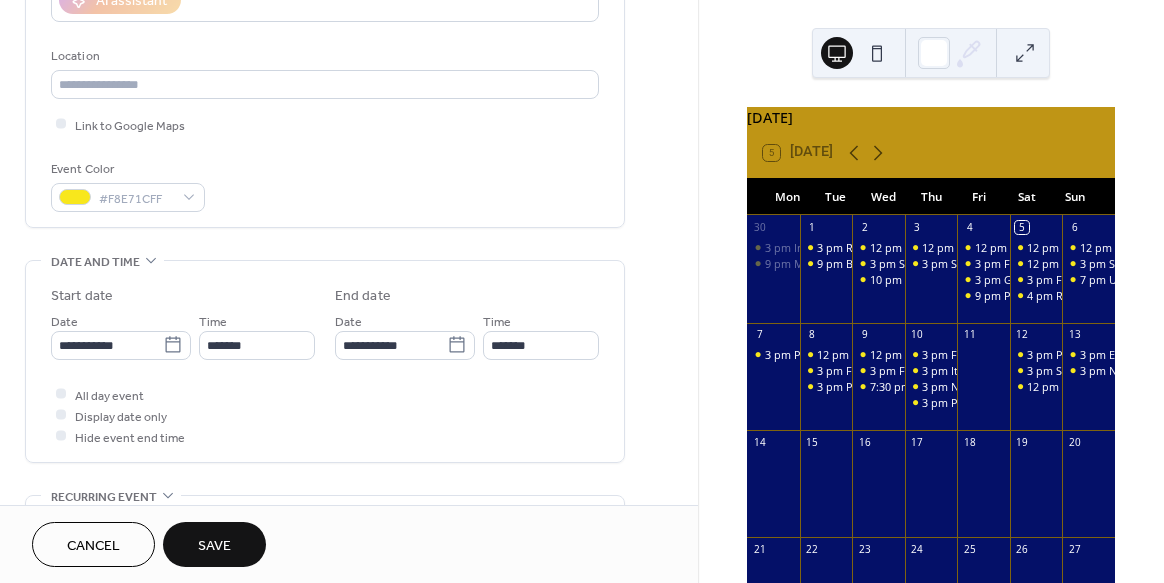click on "Save" at bounding box center [214, 546] 